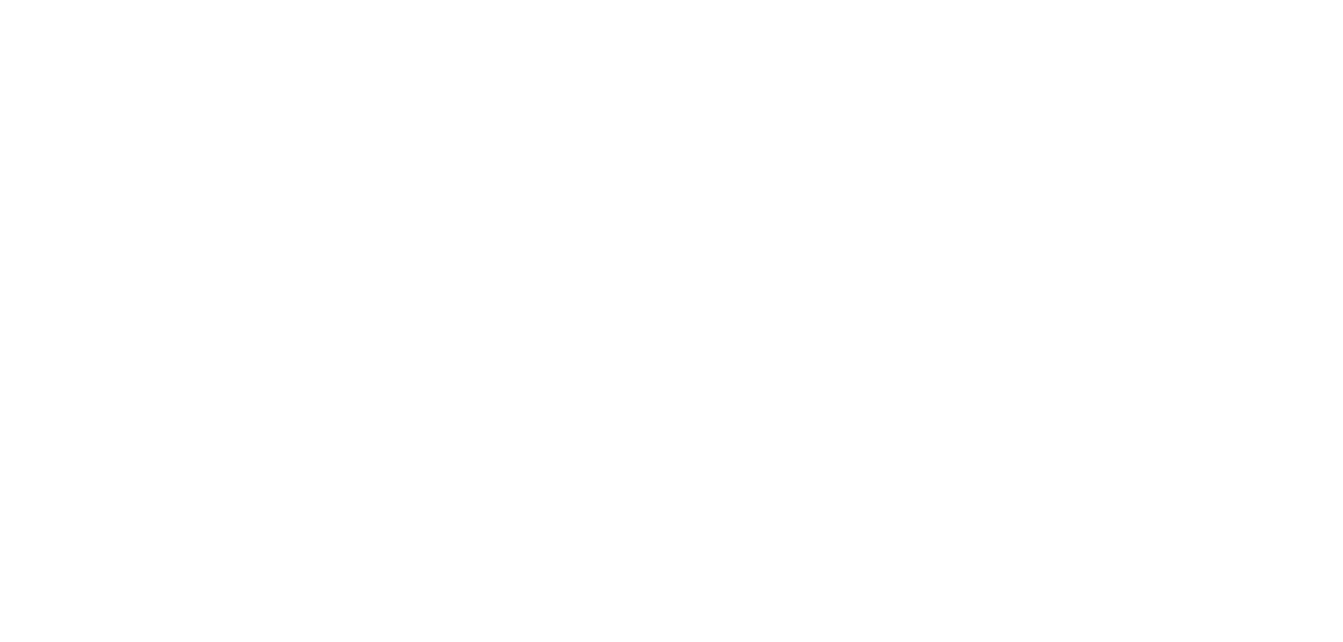 scroll, scrollTop: 0, scrollLeft: 0, axis: both 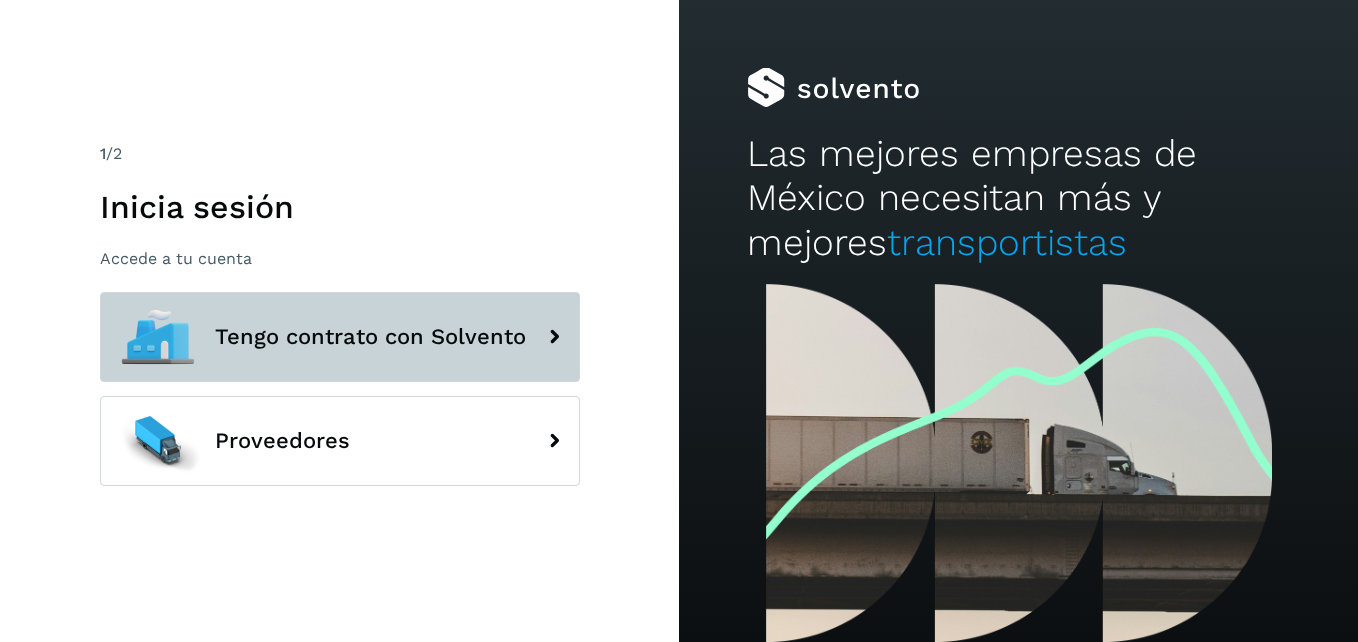 click on "Tengo contrato con Solvento" 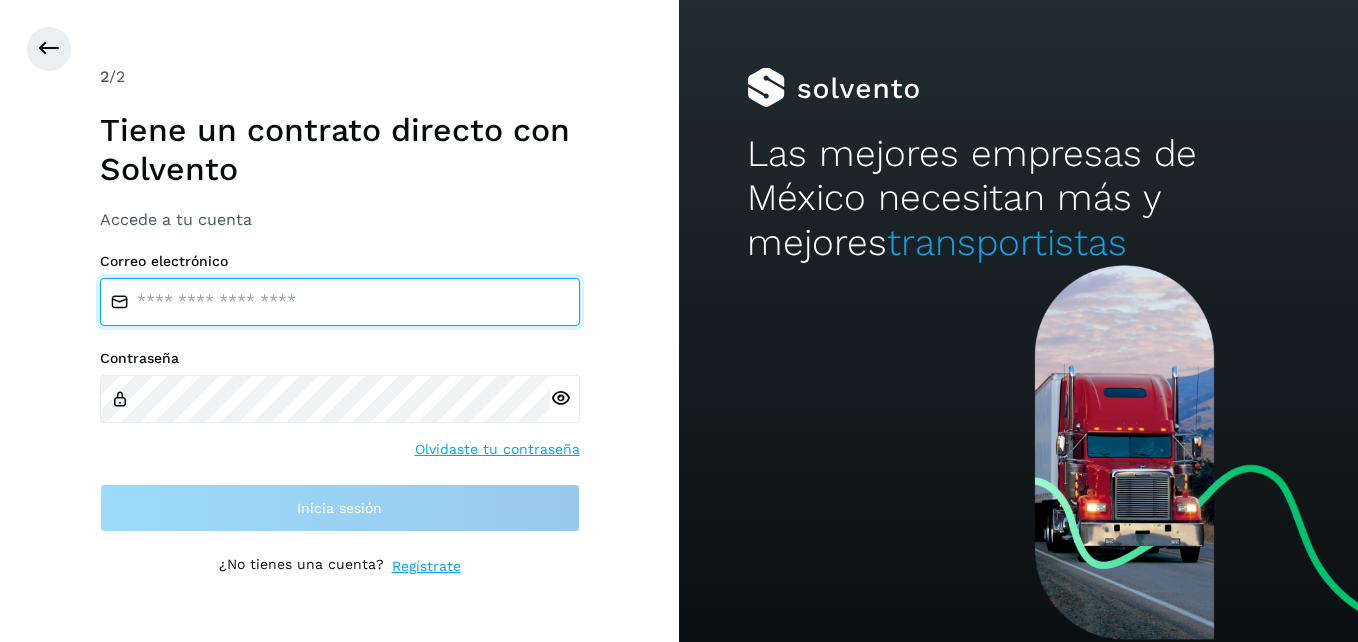 type on "**********" 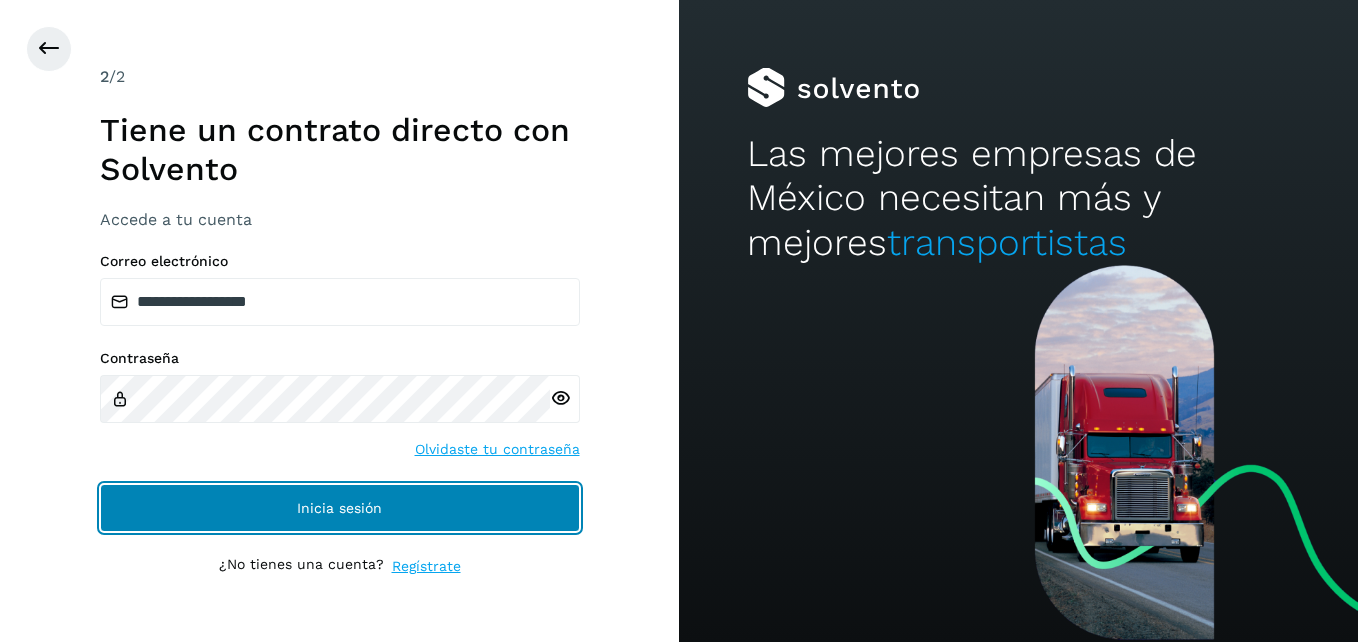 click on "Inicia sesión" at bounding box center (340, 508) 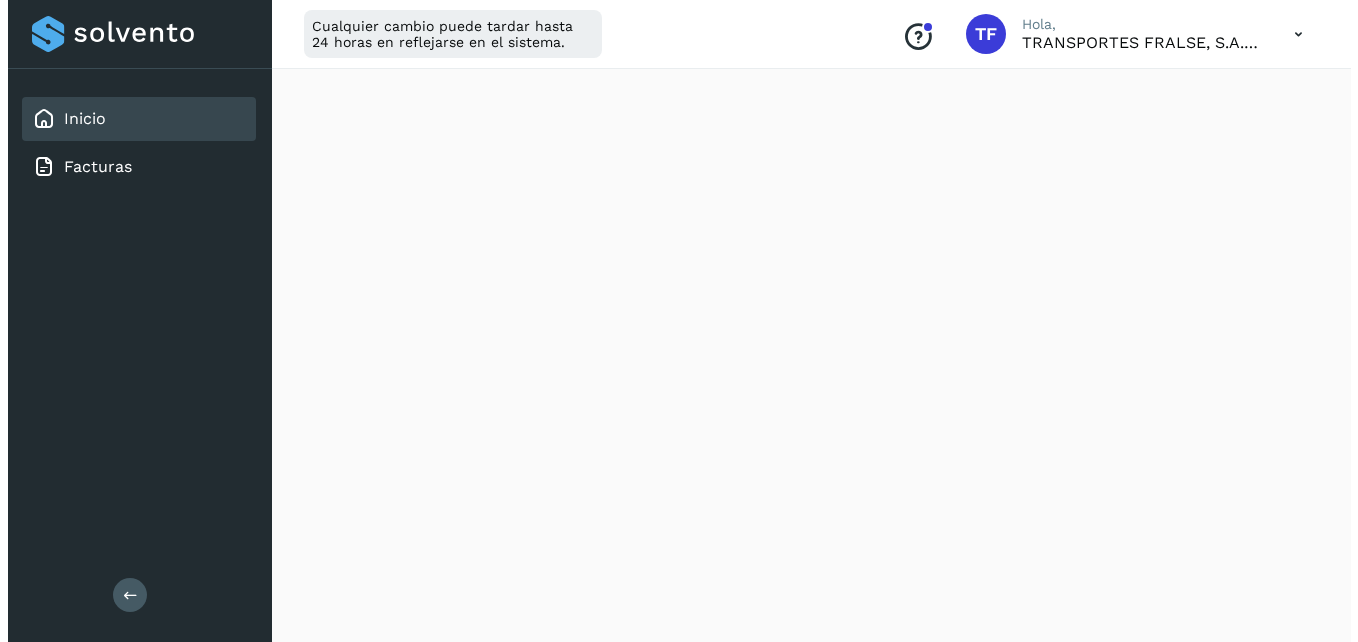 scroll, scrollTop: 0, scrollLeft: 0, axis: both 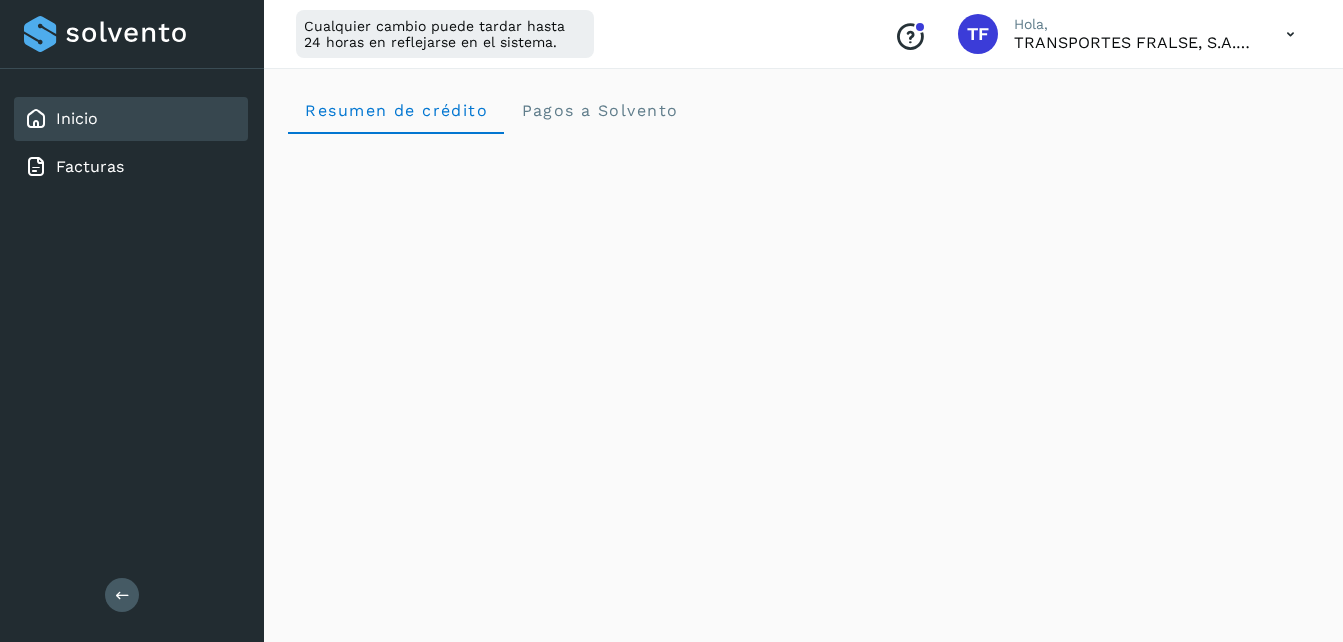 click at bounding box center (1290, 34) 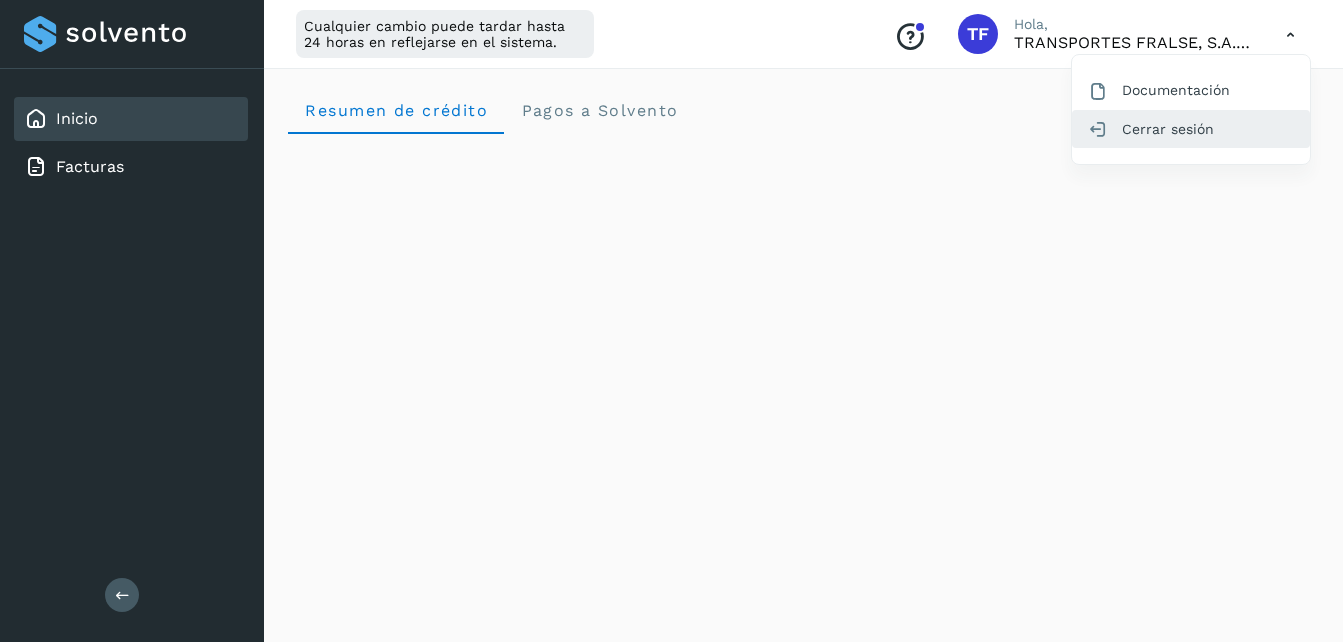 click on "Cerrar sesión" 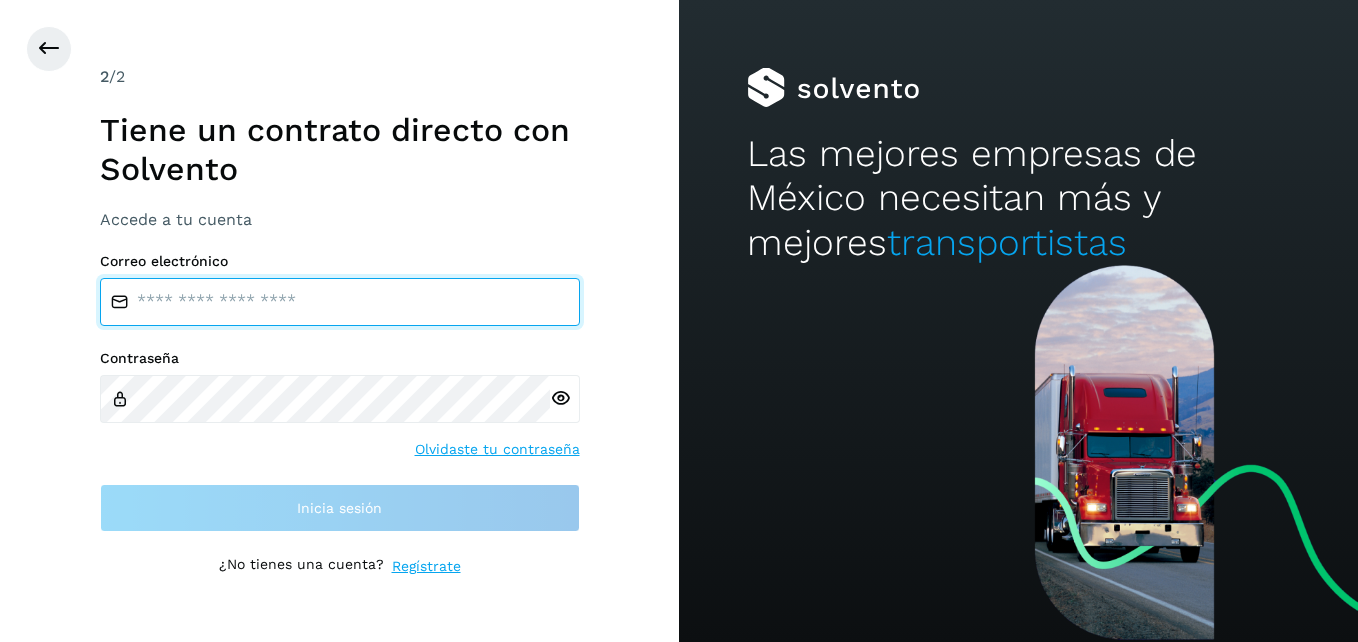 type on "**********" 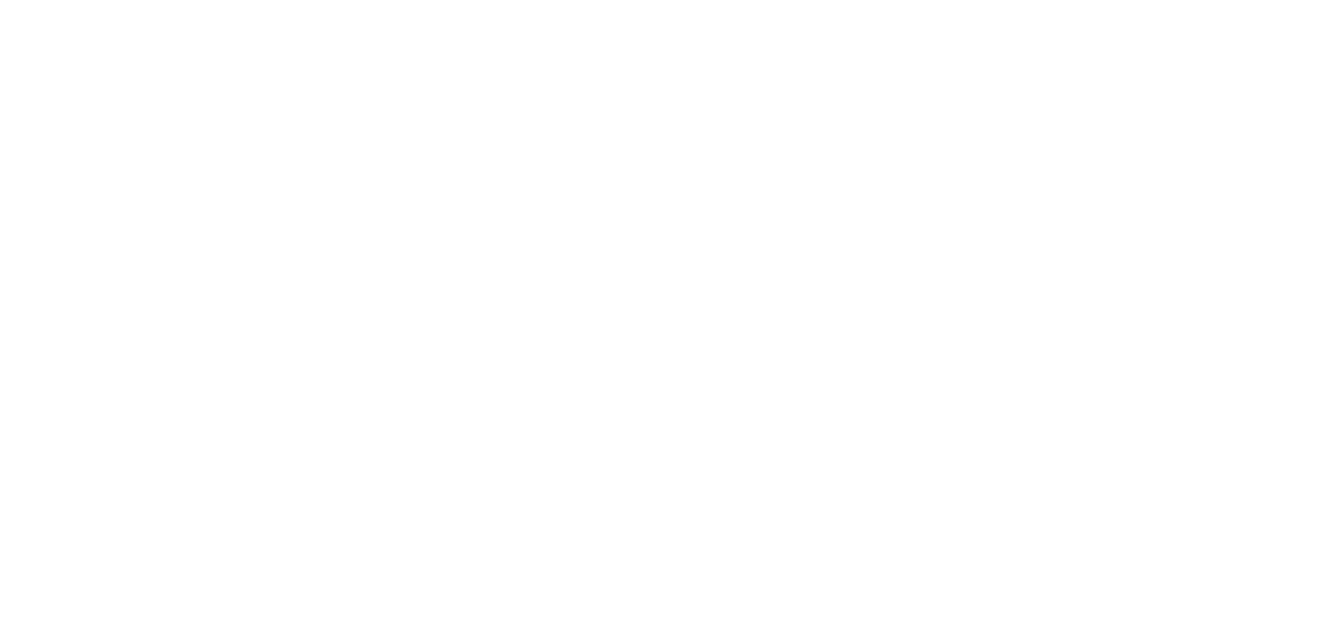 scroll, scrollTop: 0, scrollLeft: 0, axis: both 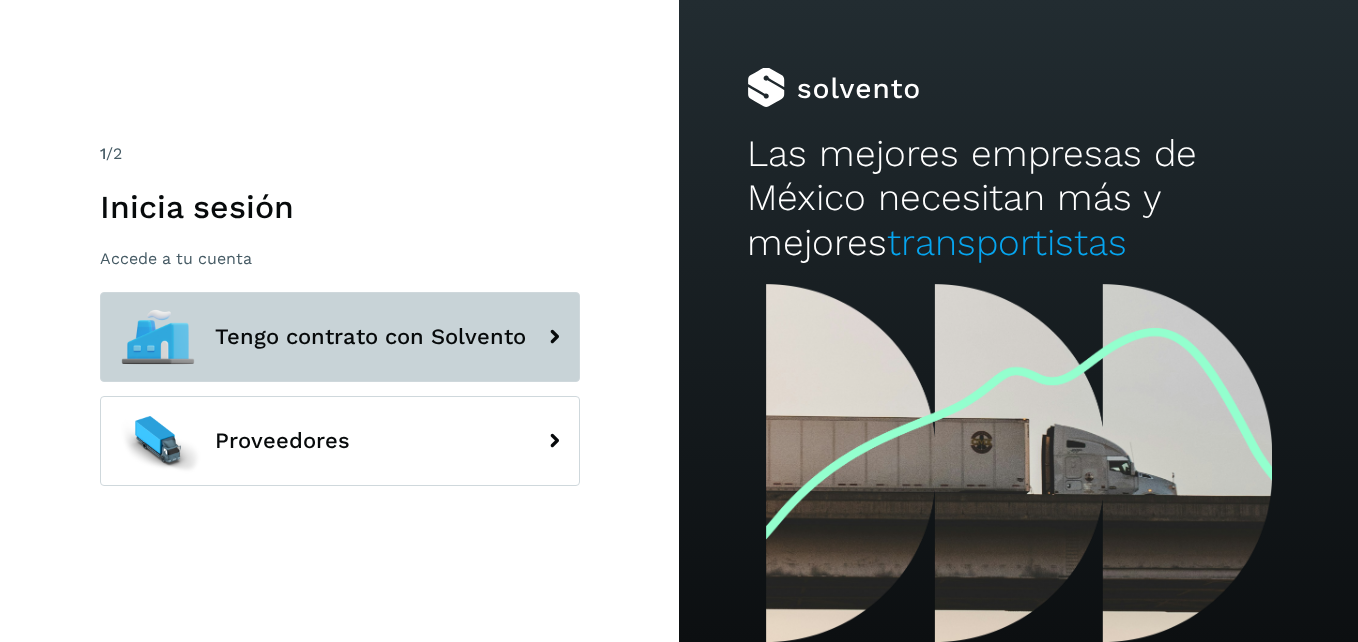 click on "Tengo contrato con Solvento" at bounding box center (340, 337) 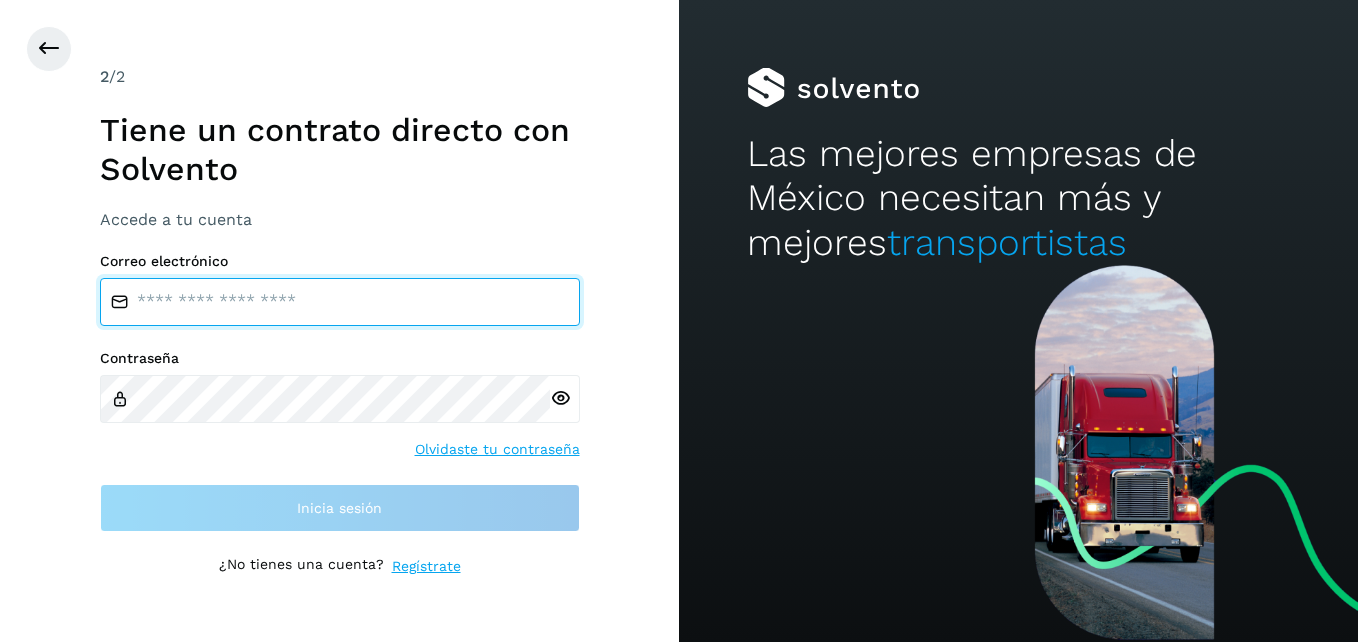 type on "**********" 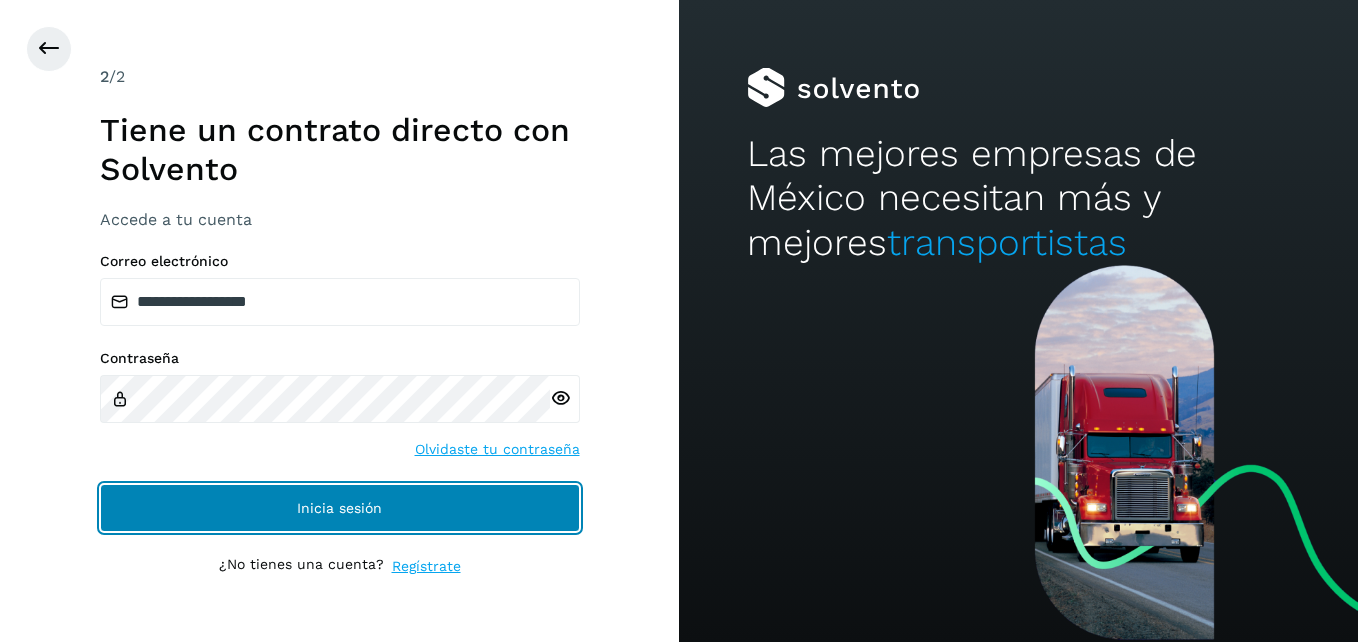 click on "Inicia sesión" at bounding box center [340, 508] 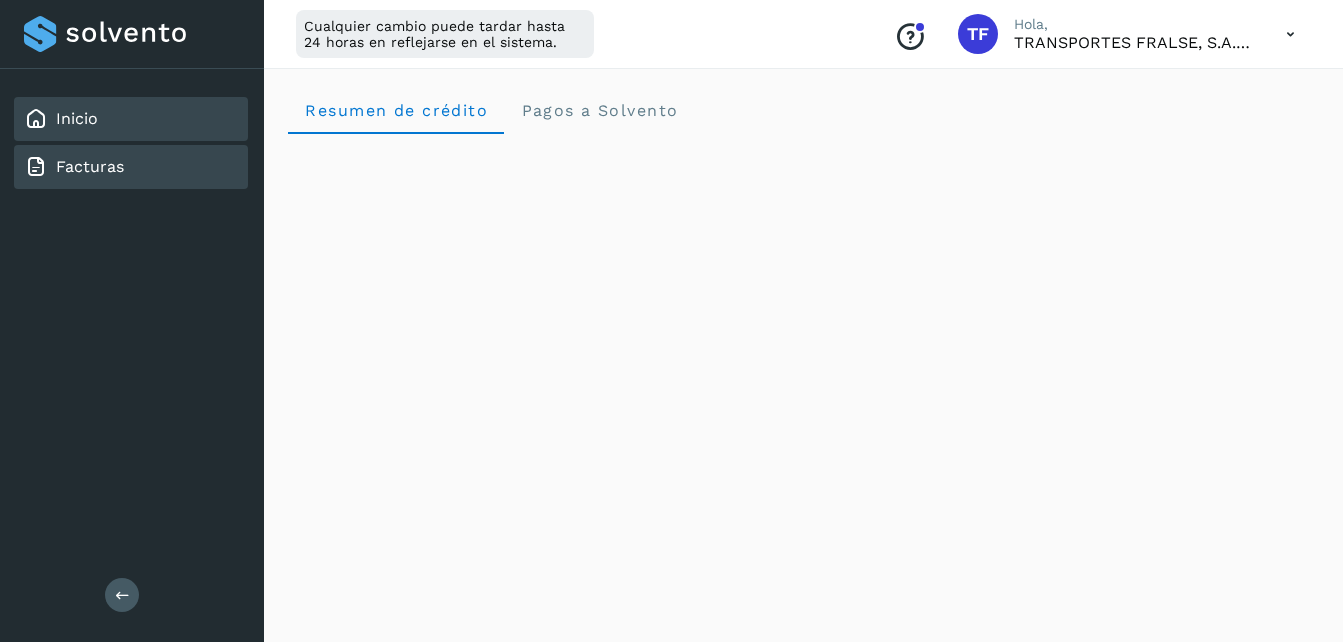 click on "Facturas" at bounding box center [90, 166] 